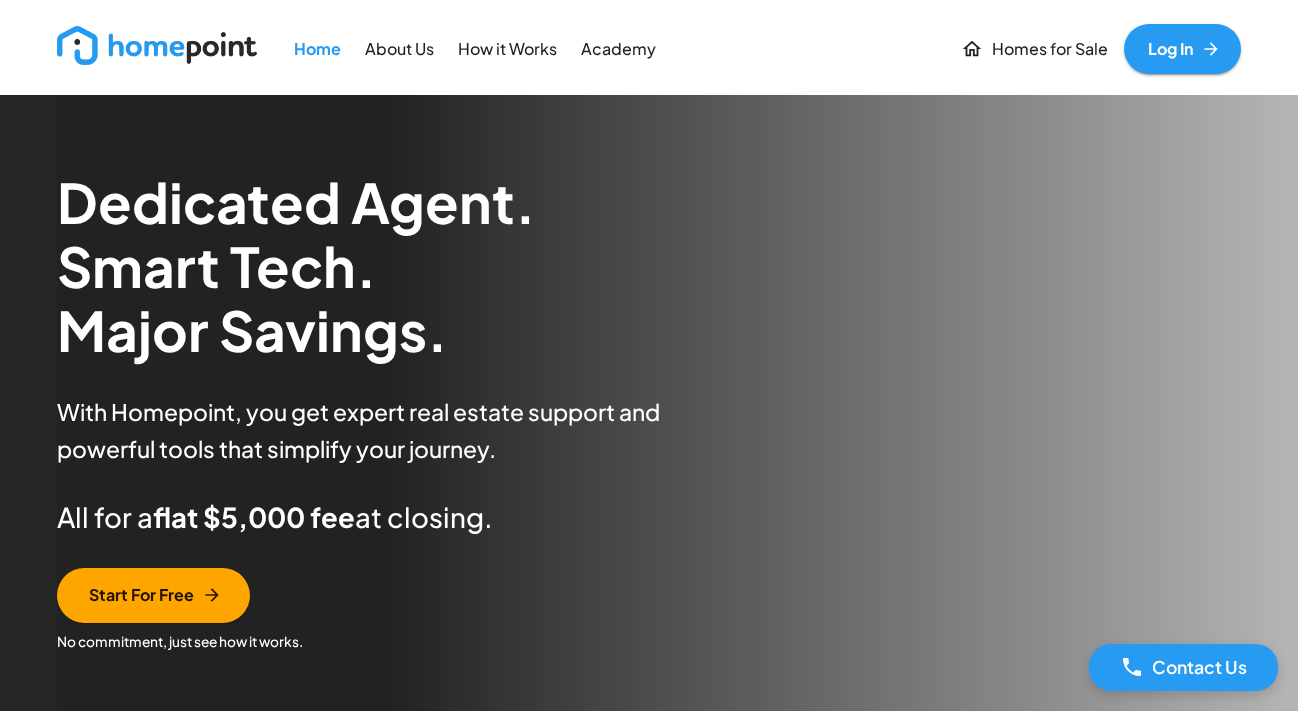 scroll, scrollTop: 0, scrollLeft: 0, axis: both 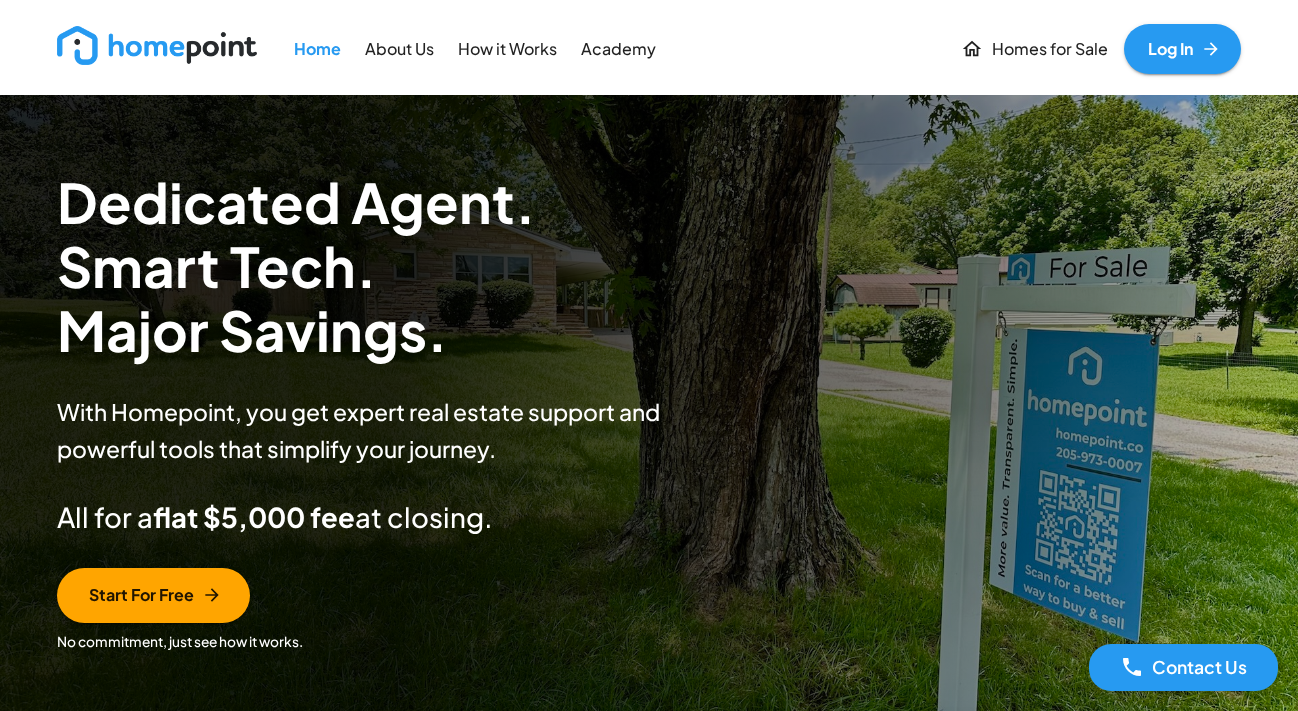 click on "Log In" at bounding box center [1182, 49] 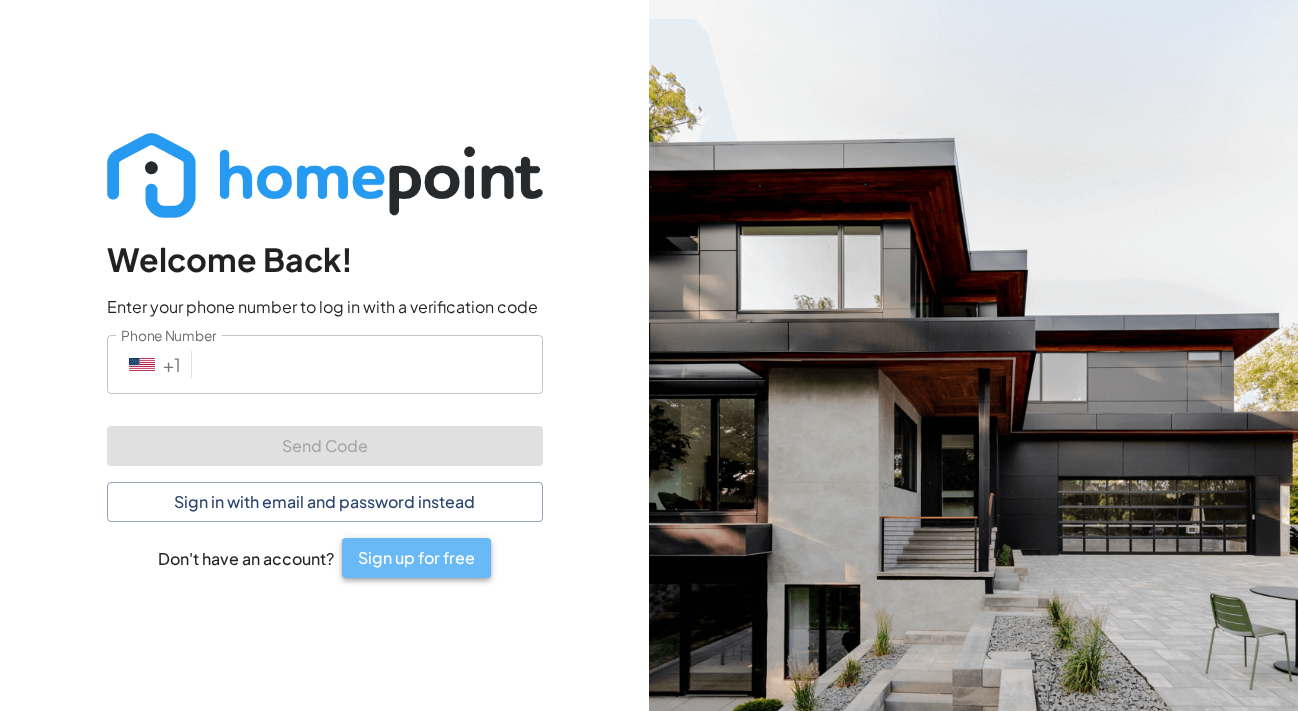 click on "Sign up for free" at bounding box center (416, 558) 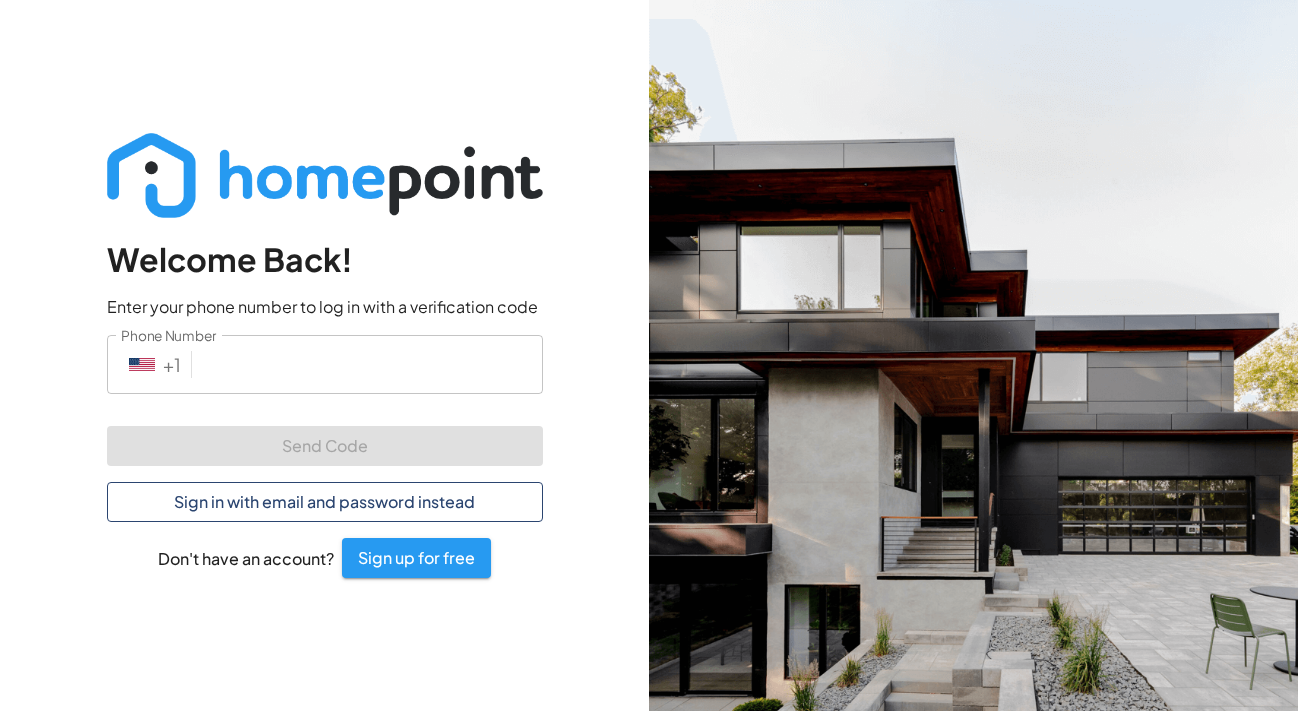 click on "Sign in with email and password instead" at bounding box center (325, 502) 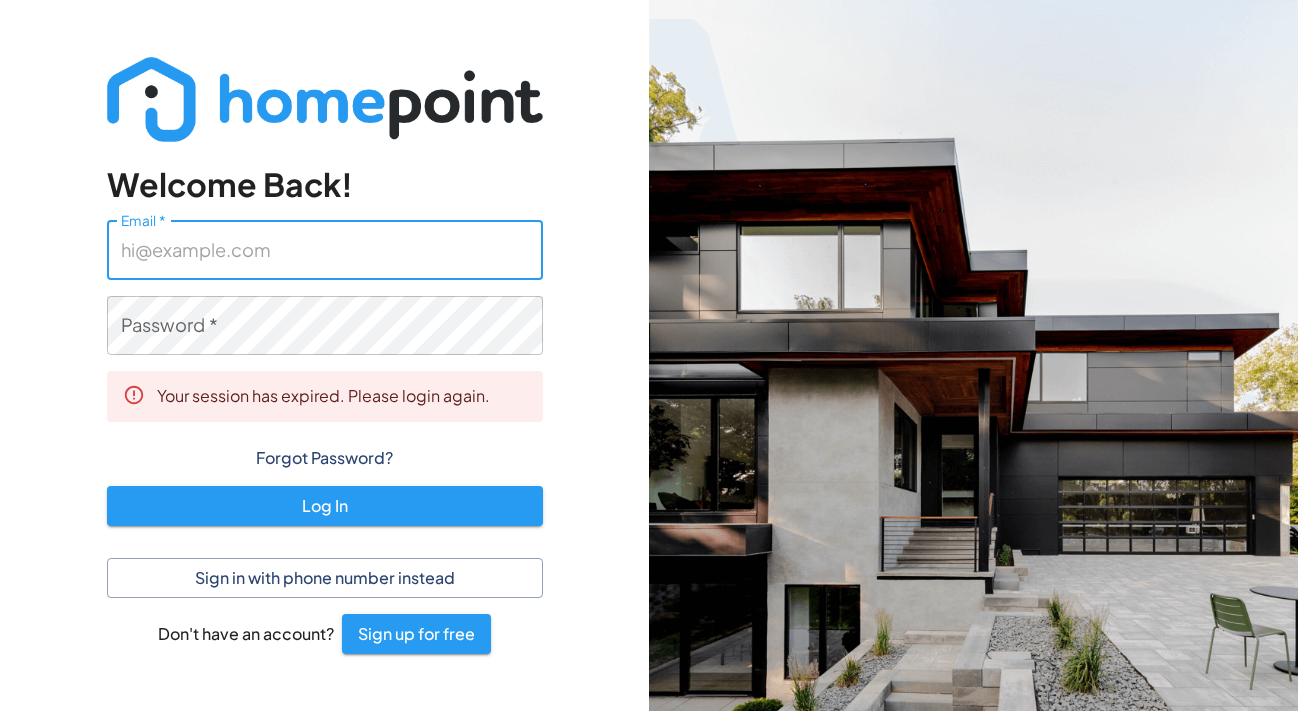 click on "Email   *" at bounding box center (325, 249) 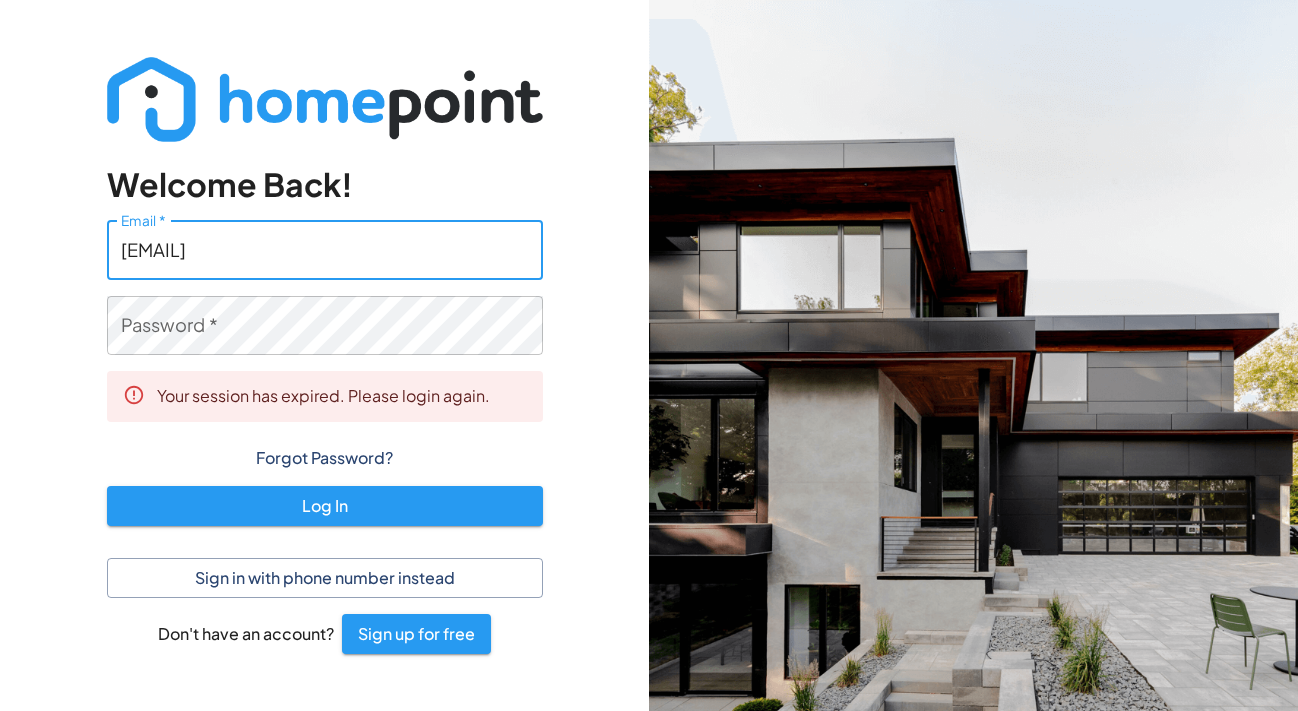 type on "caroline@homepoint.co" 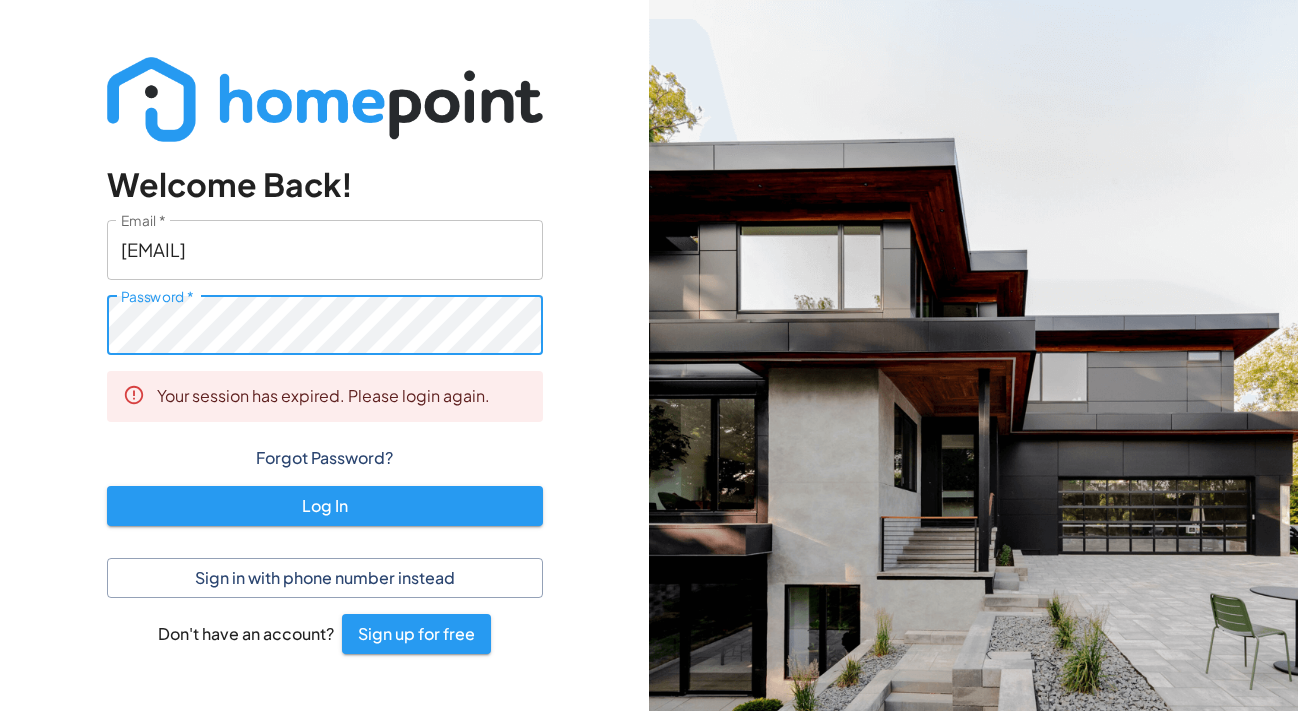 click on "Log In" at bounding box center [325, 506] 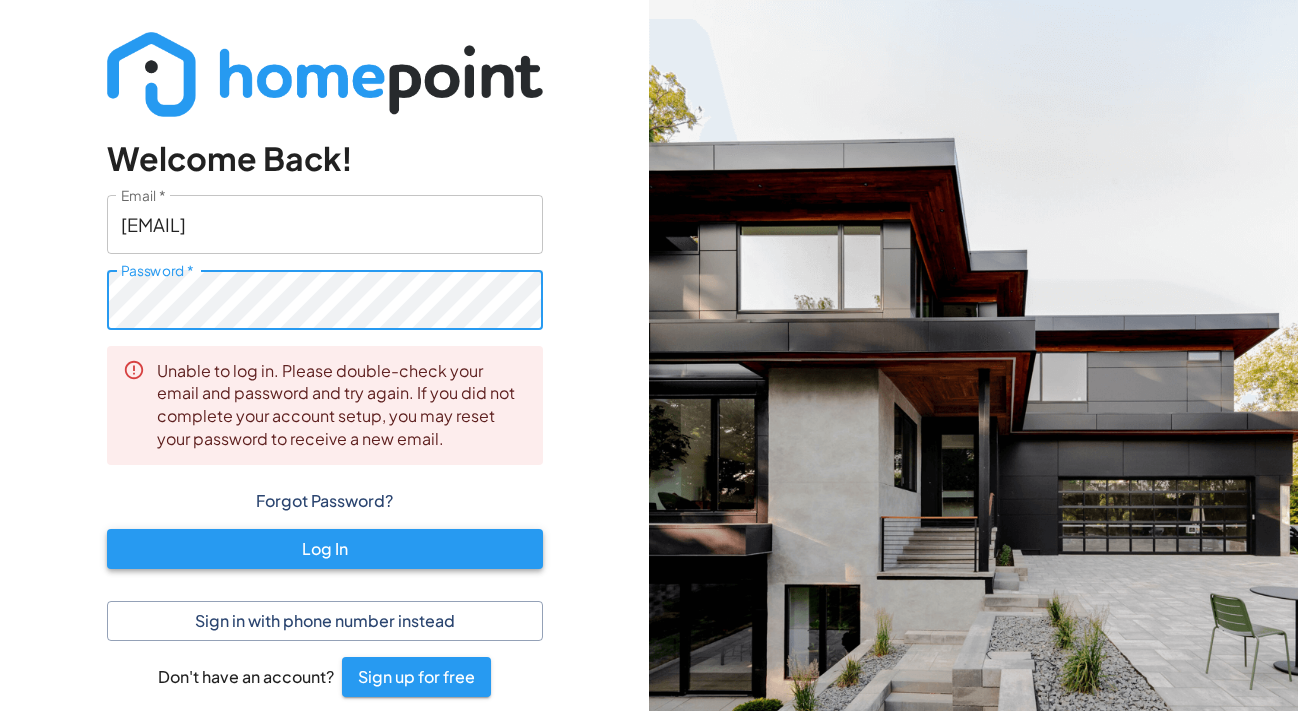 click on "Log In" at bounding box center (325, 549) 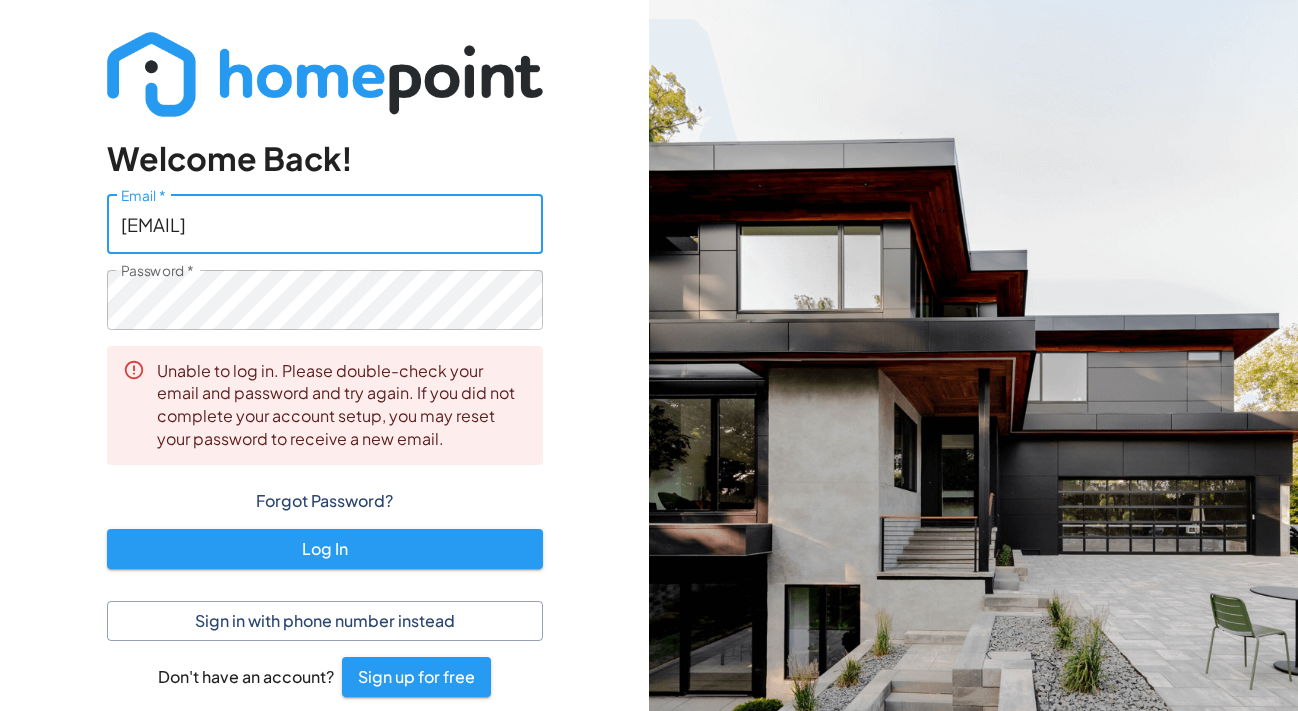 click on "caroline@homepoint.co" at bounding box center [325, 224] 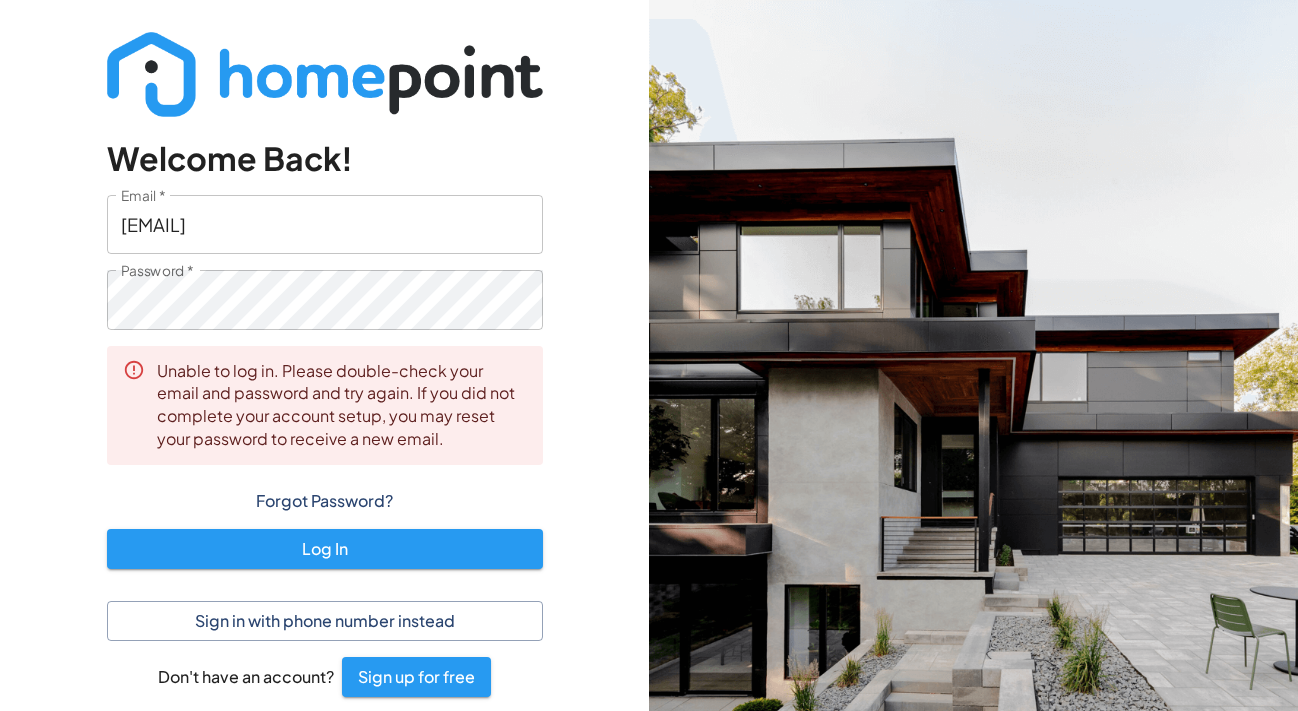 click on "Password   *" at bounding box center [157, 271] 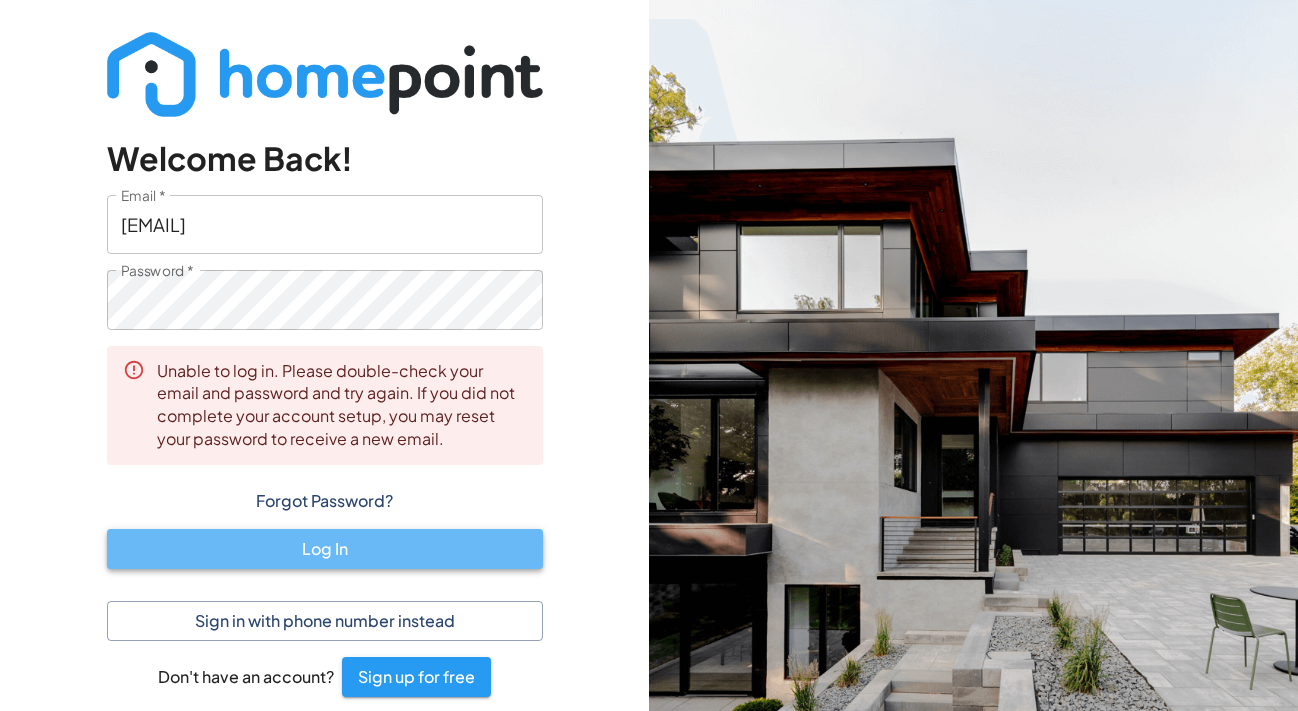 click on "Log In" at bounding box center [325, 549] 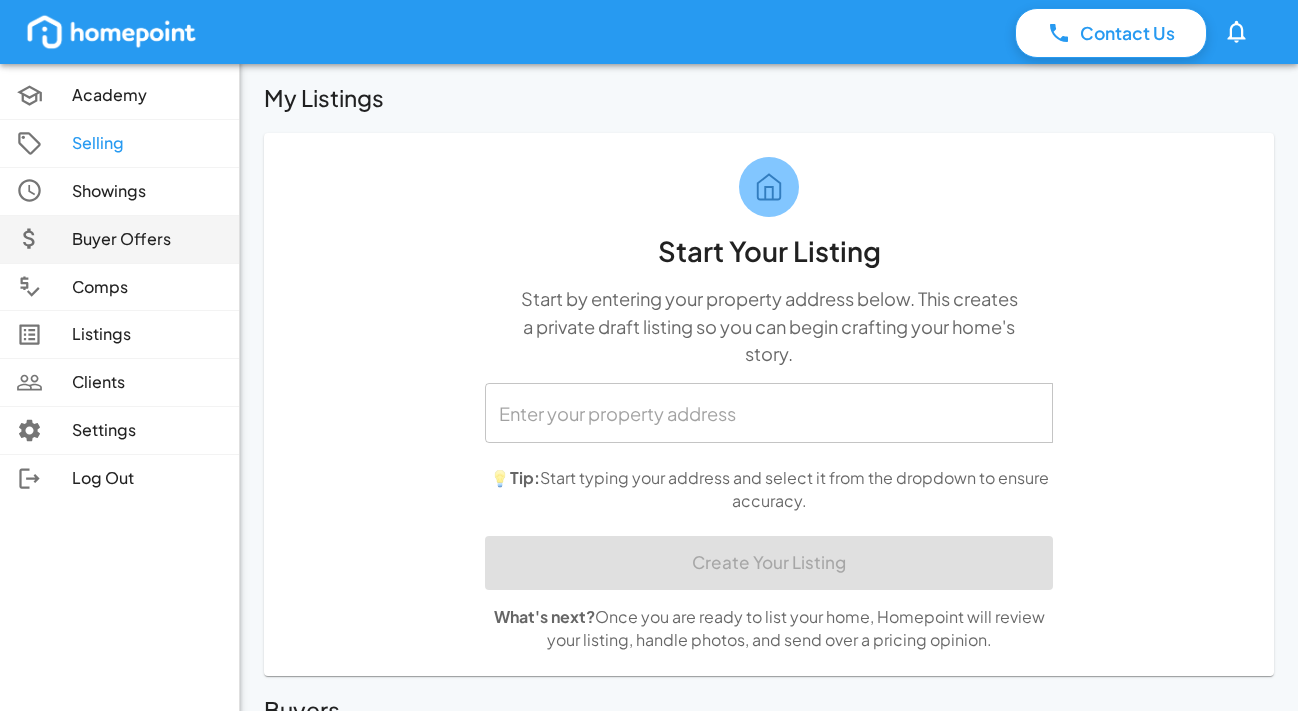 click on "Buyer Offers" at bounding box center [147, 239] 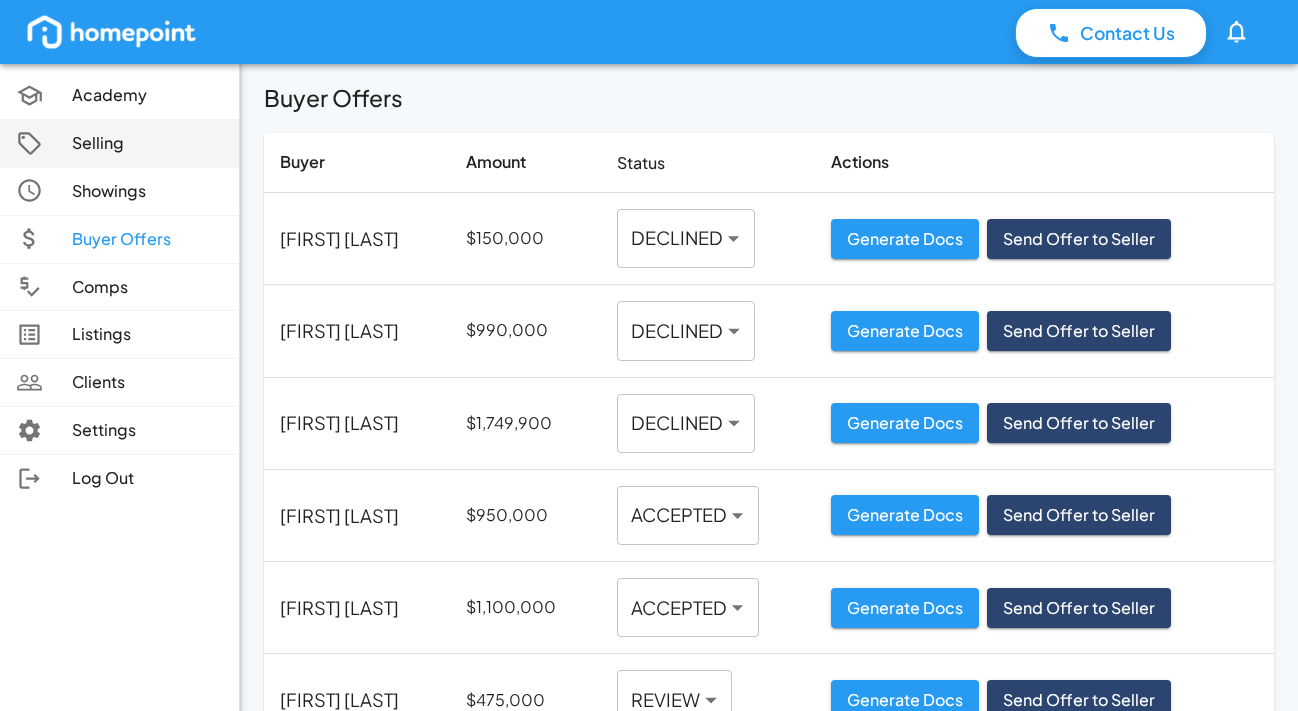 click on "Selling" at bounding box center (147, 143) 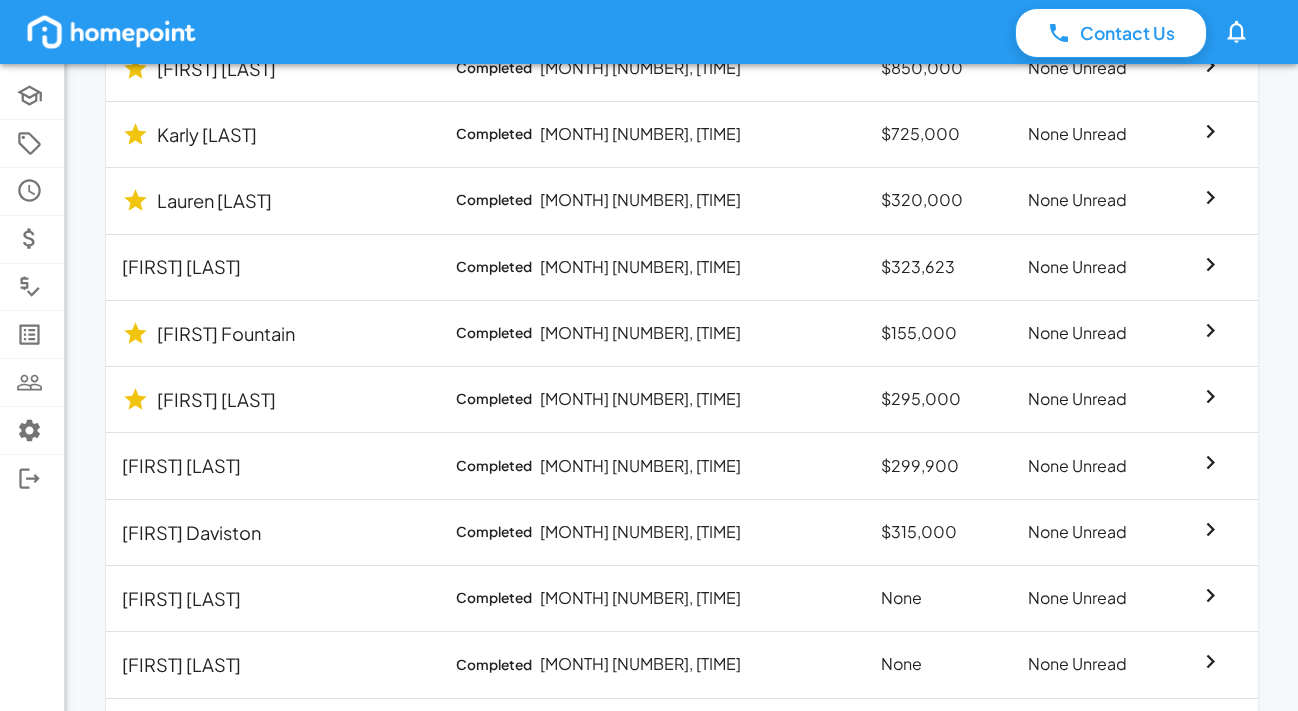 scroll, scrollTop: 848, scrollLeft: 0, axis: vertical 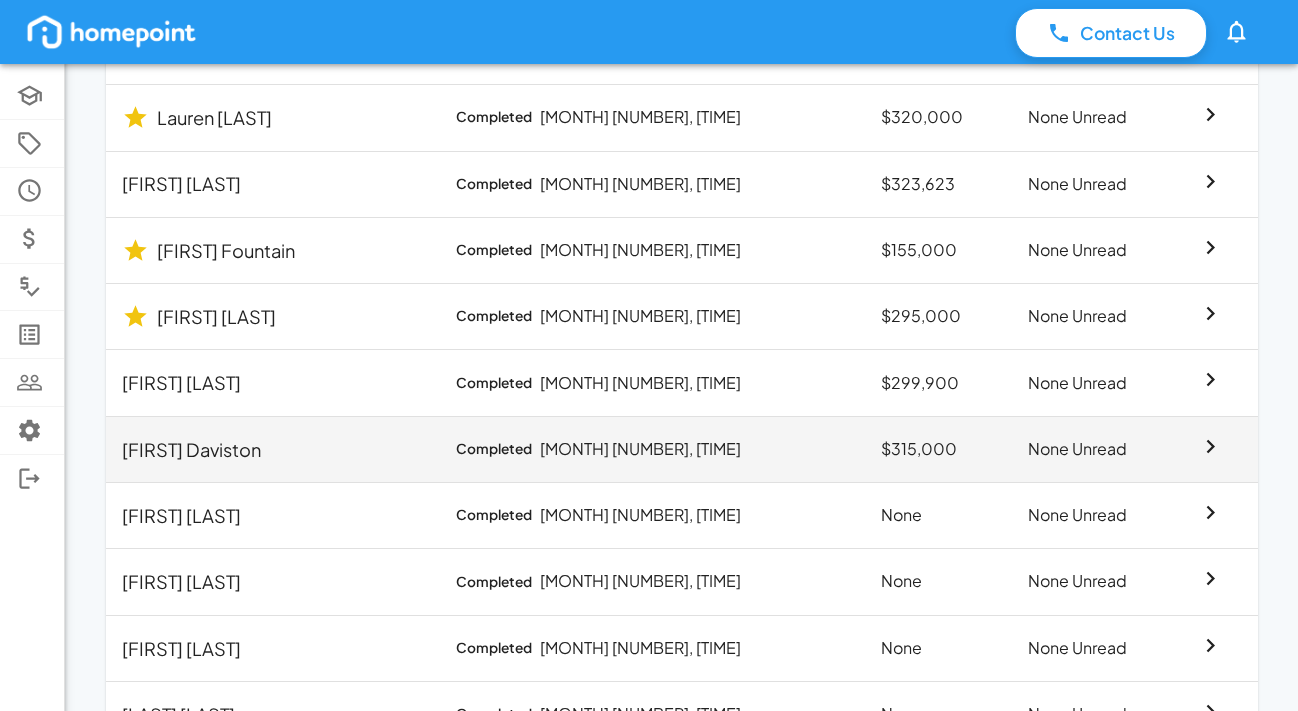 click on "Jessica   Daviston" at bounding box center [273, 449] 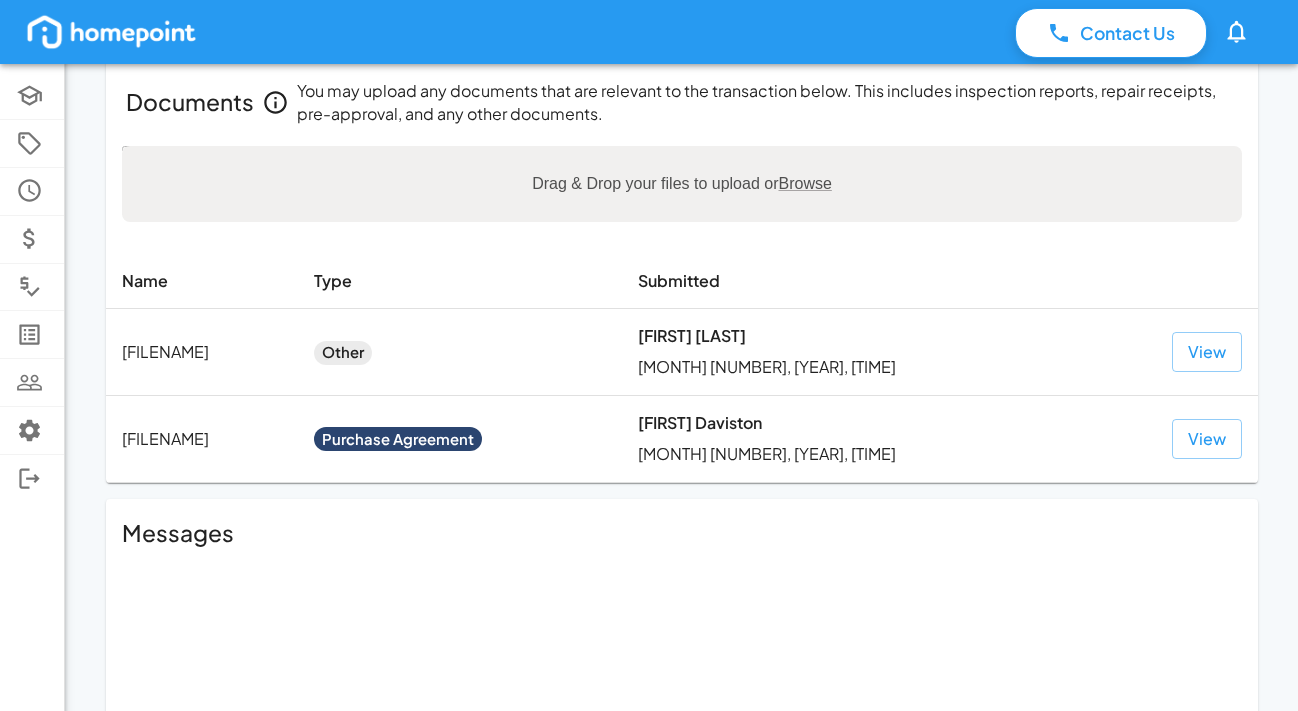 scroll, scrollTop: 768, scrollLeft: 0, axis: vertical 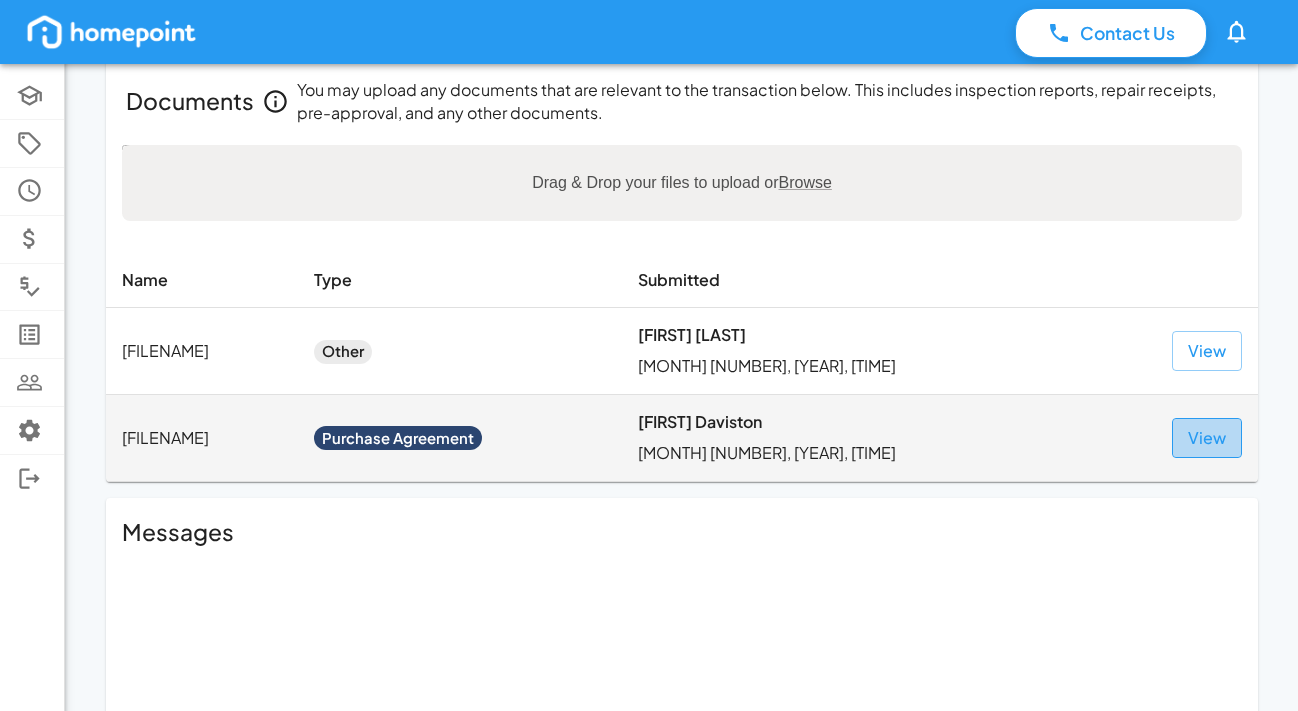 click on "View" at bounding box center (1207, 438) 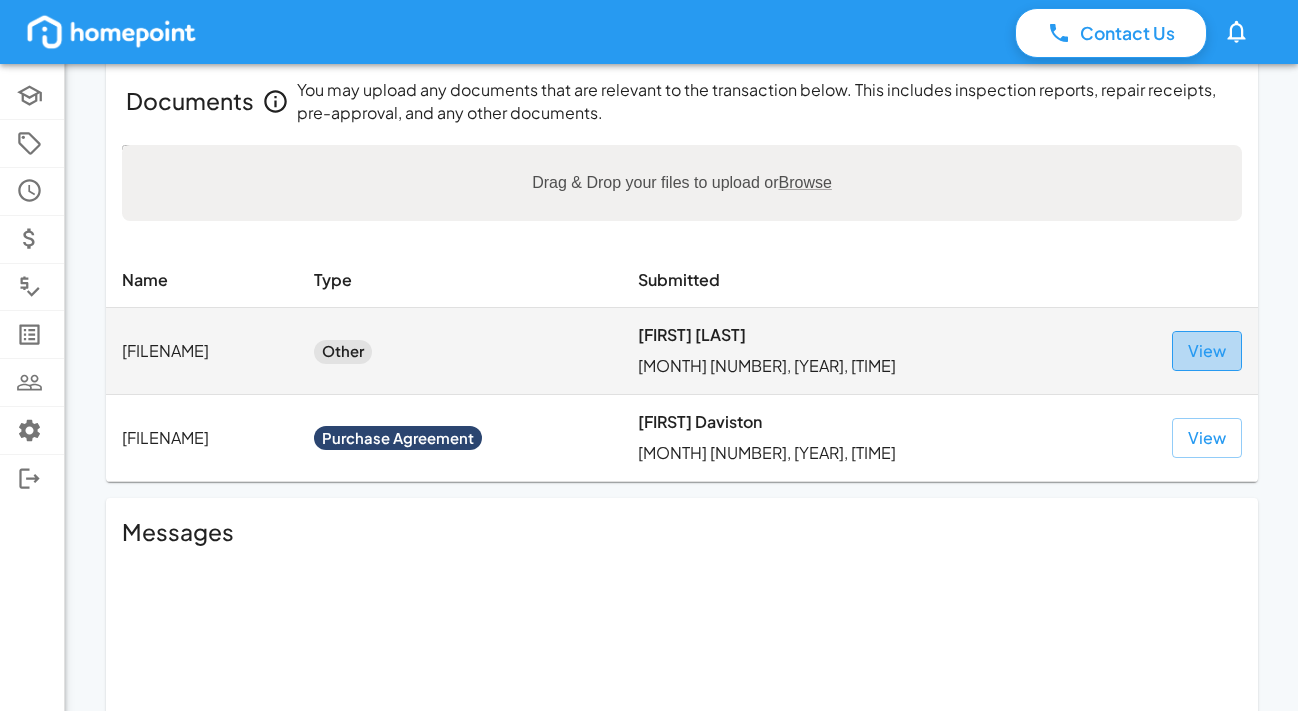 click on "View" at bounding box center (1207, 351) 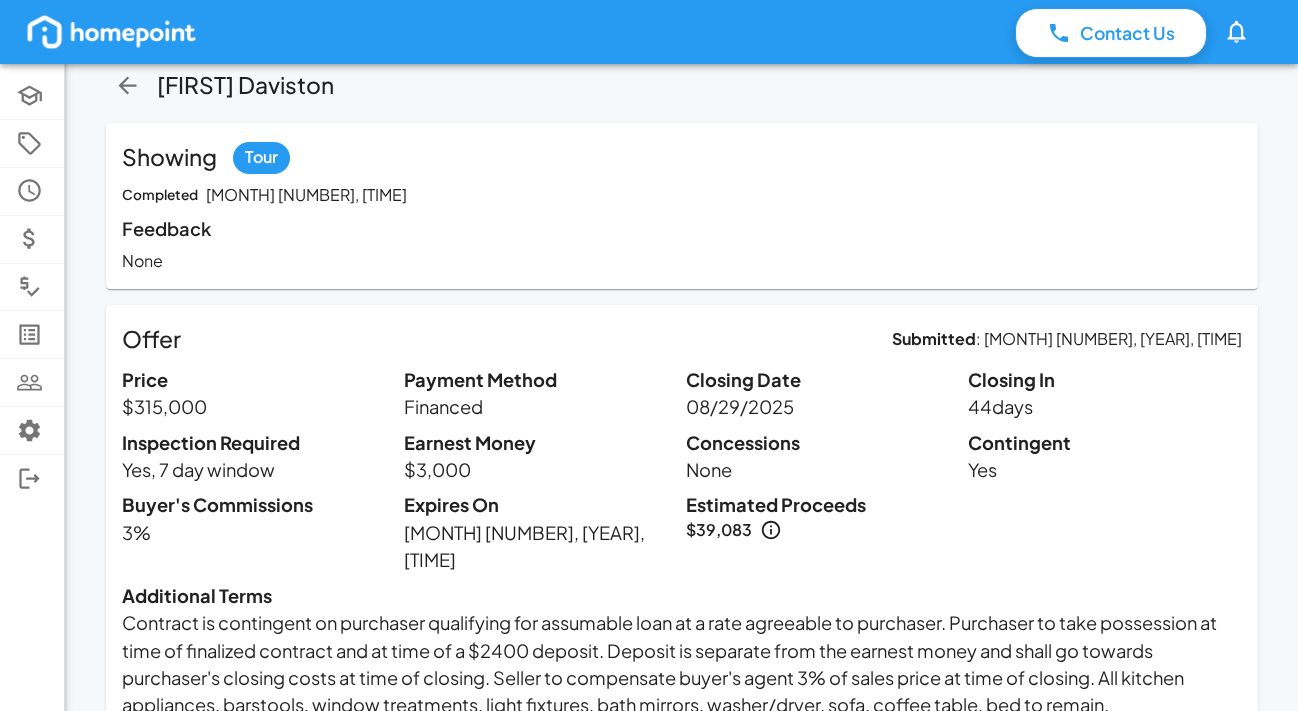 scroll, scrollTop: 0, scrollLeft: 0, axis: both 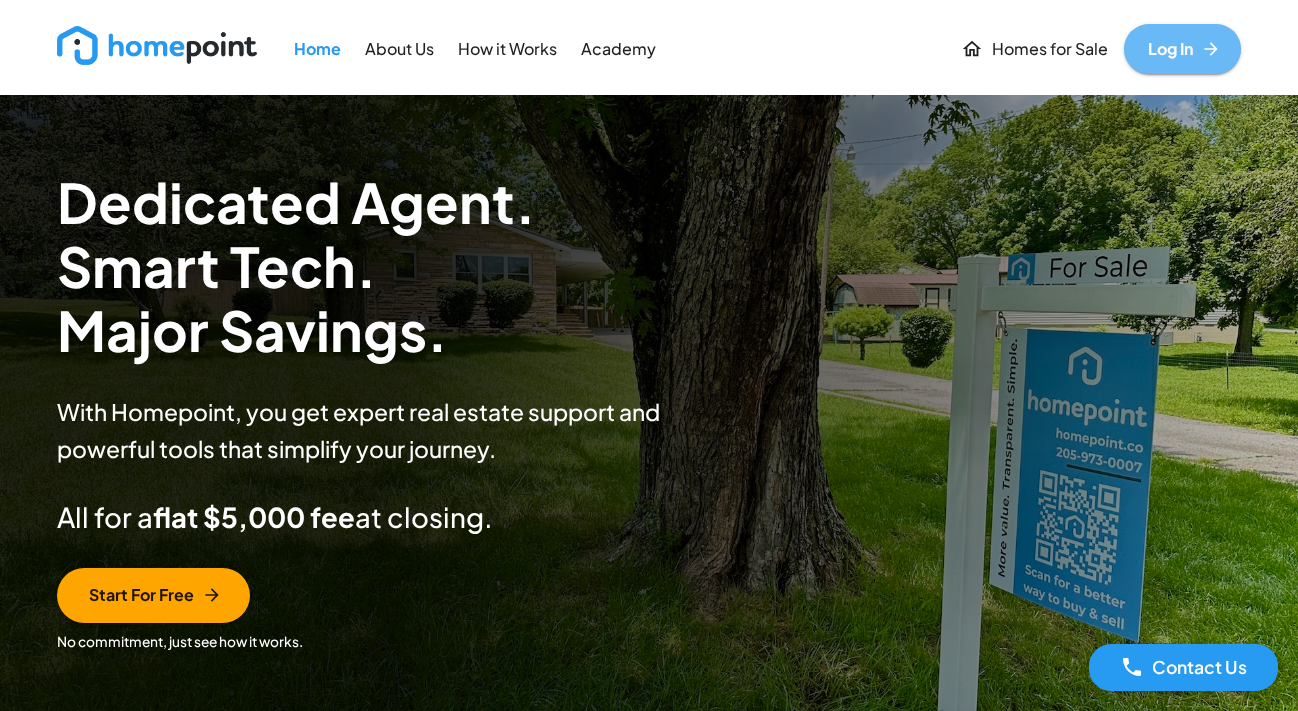 click on "Log In" at bounding box center (1182, 49) 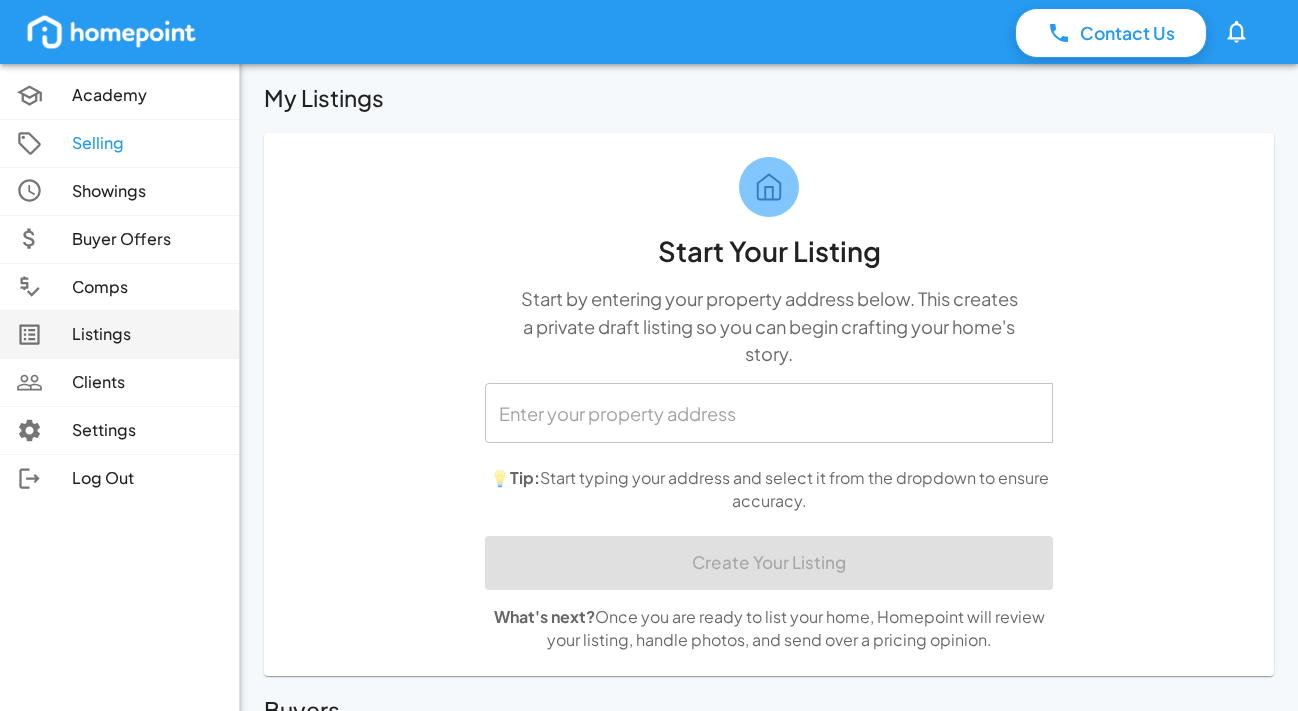 click on "Listings" at bounding box center [147, 334] 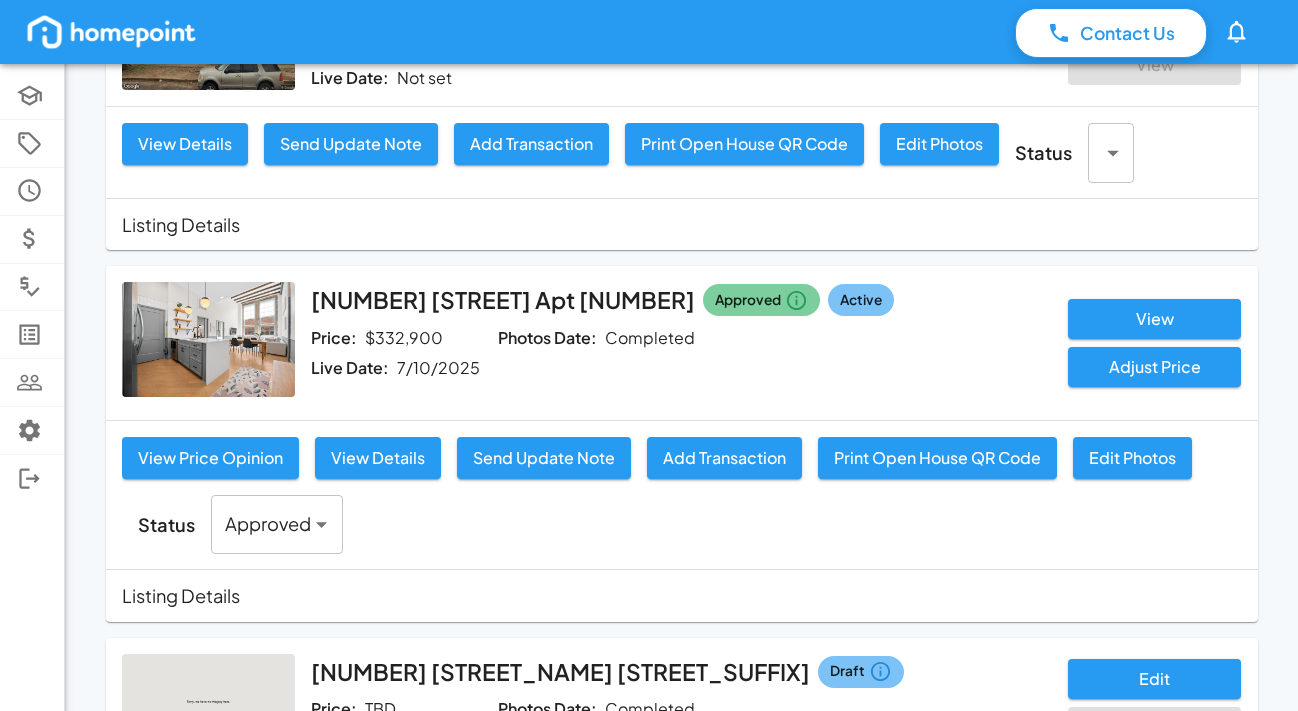 scroll, scrollTop: 395, scrollLeft: 0, axis: vertical 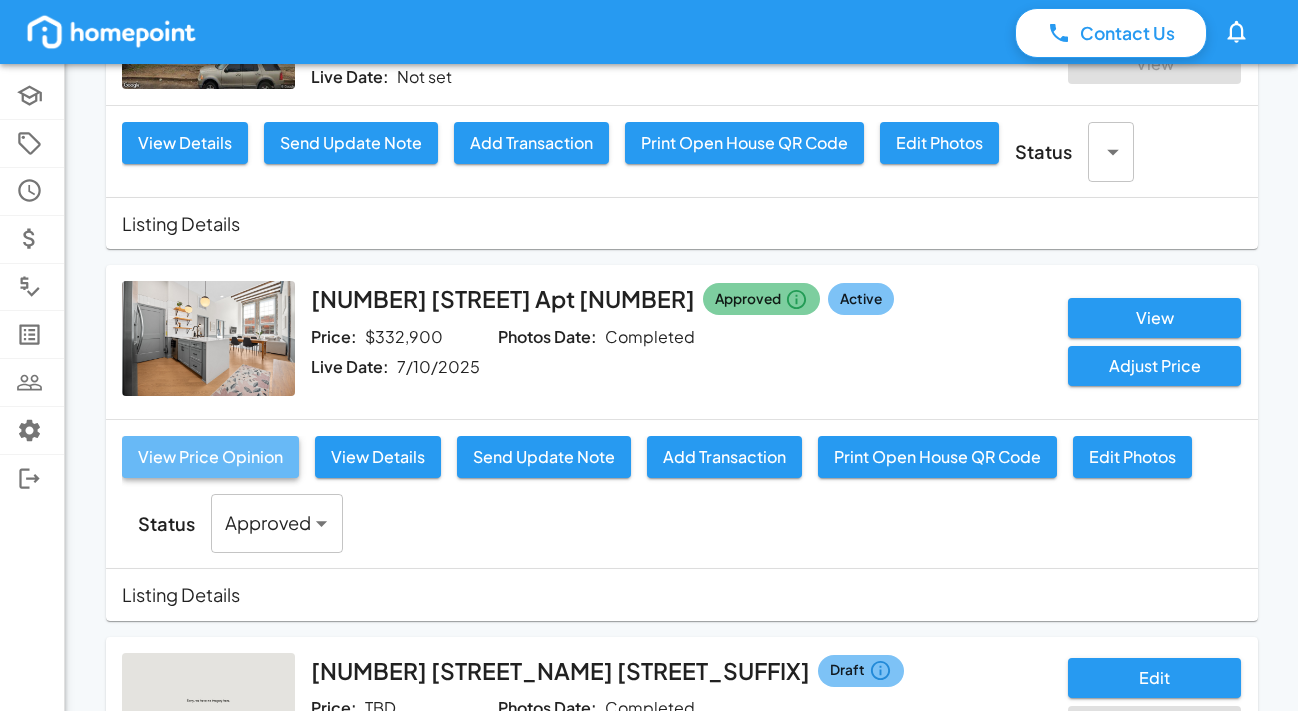 click on "View Price Opinion" at bounding box center [210, 457] 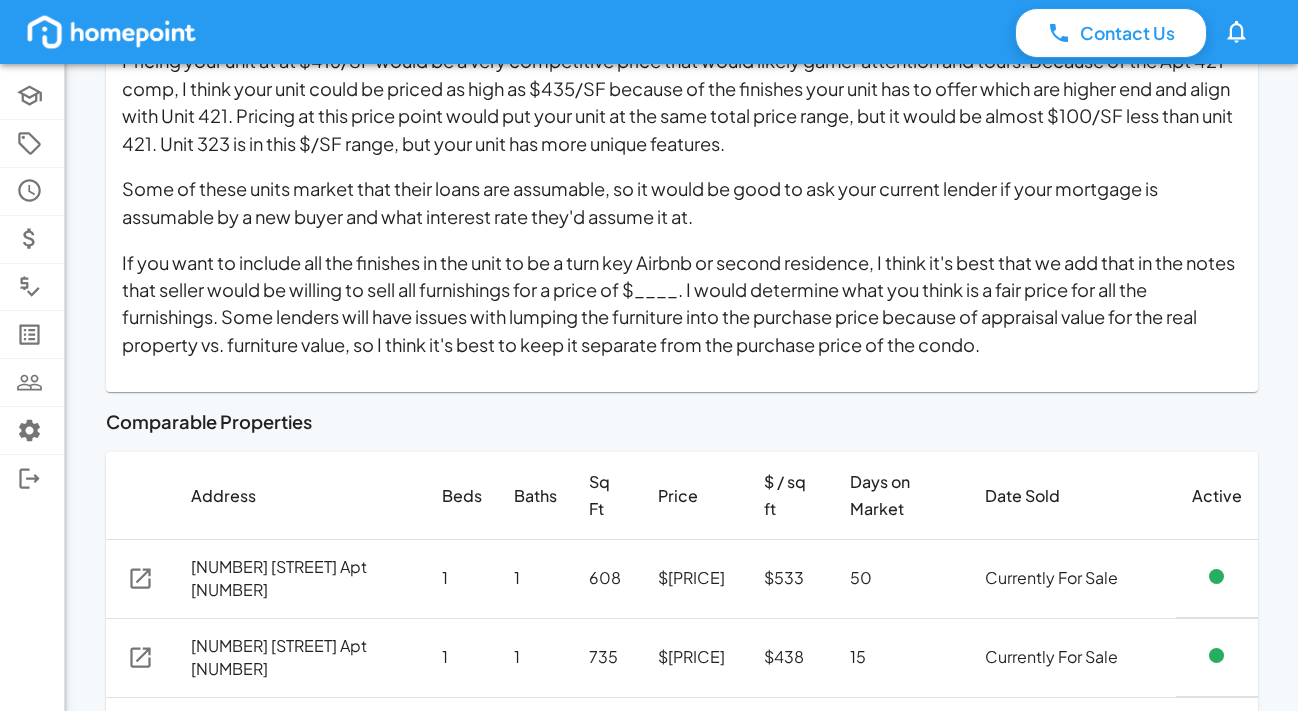 scroll, scrollTop: 1255, scrollLeft: 0, axis: vertical 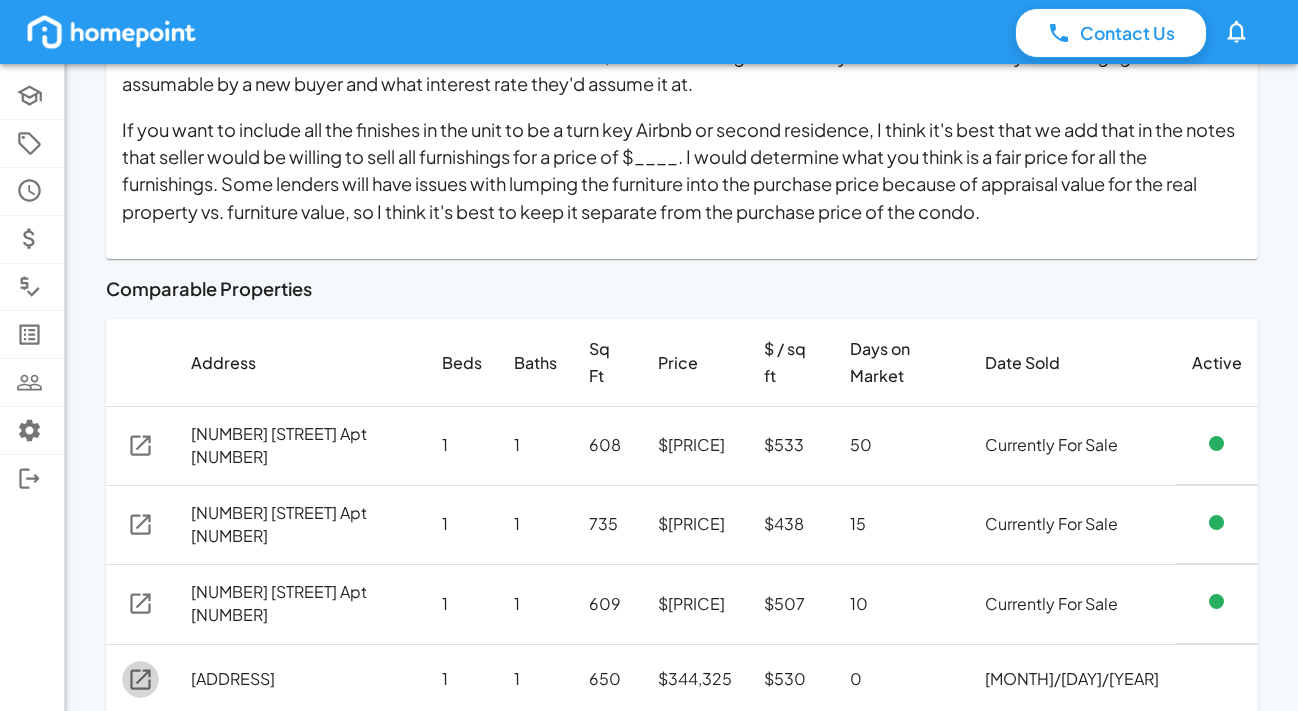 click 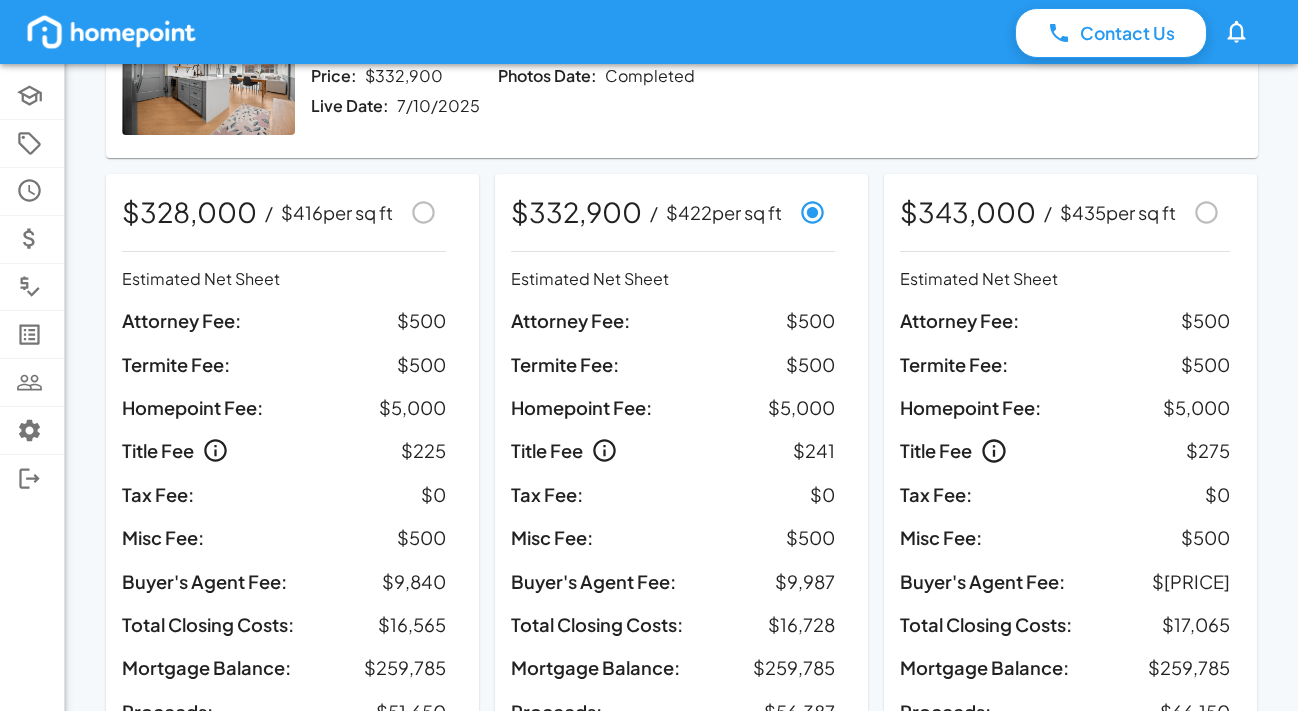 scroll, scrollTop: 0, scrollLeft: 0, axis: both 